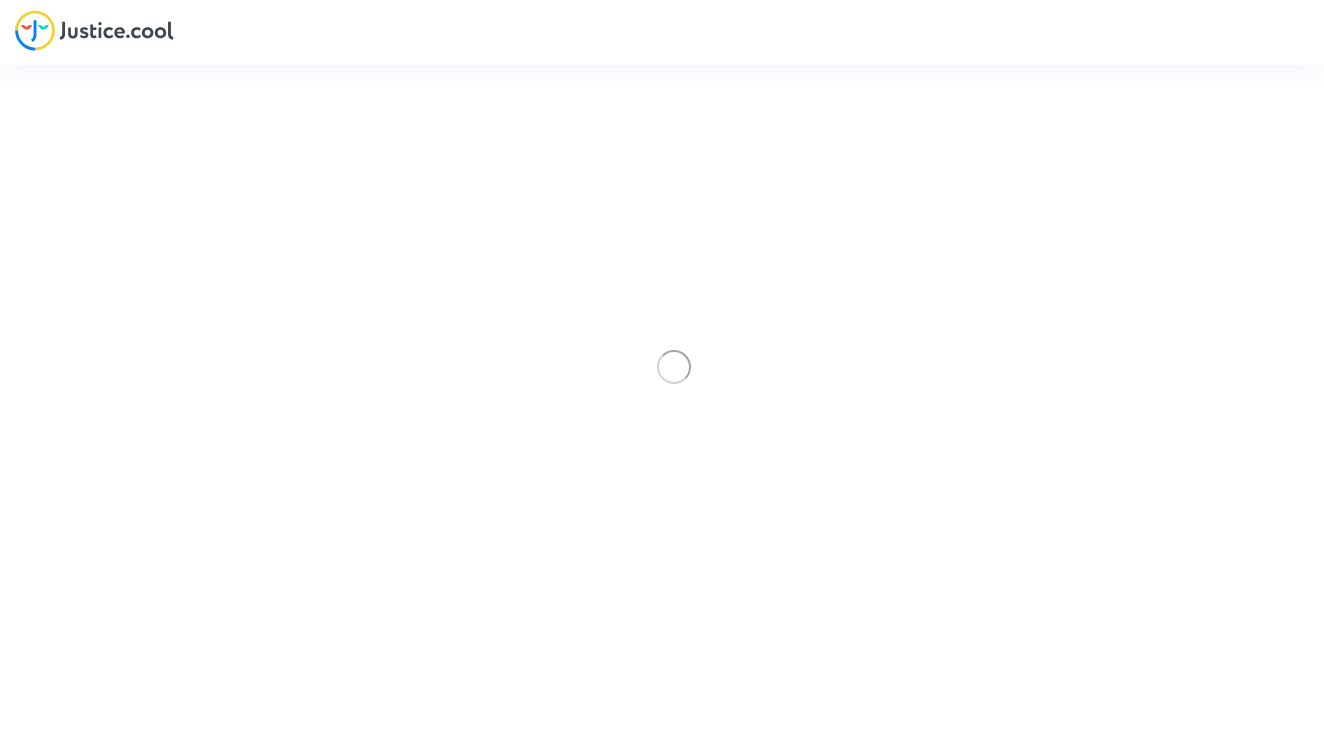 scroll, scrollTop: 0, scrollLeft: 0, axis: both 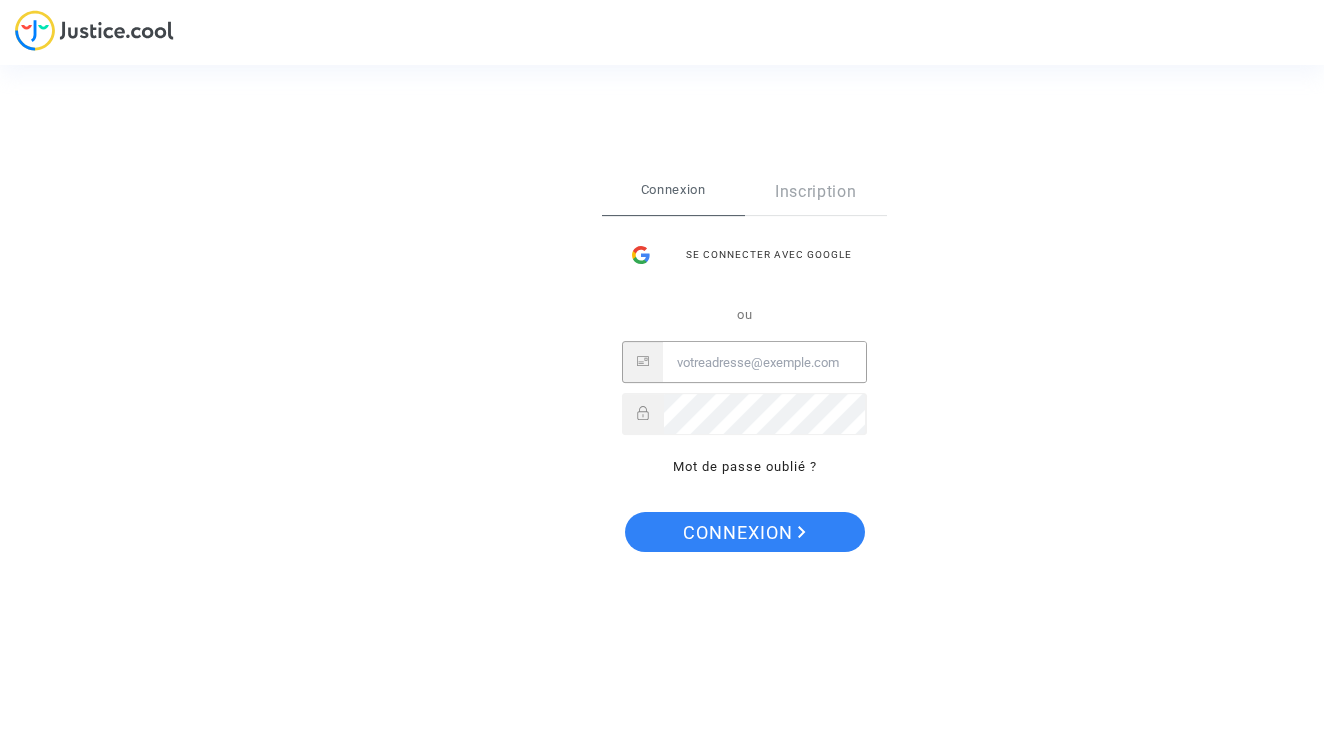 type on "[EMAIL]" 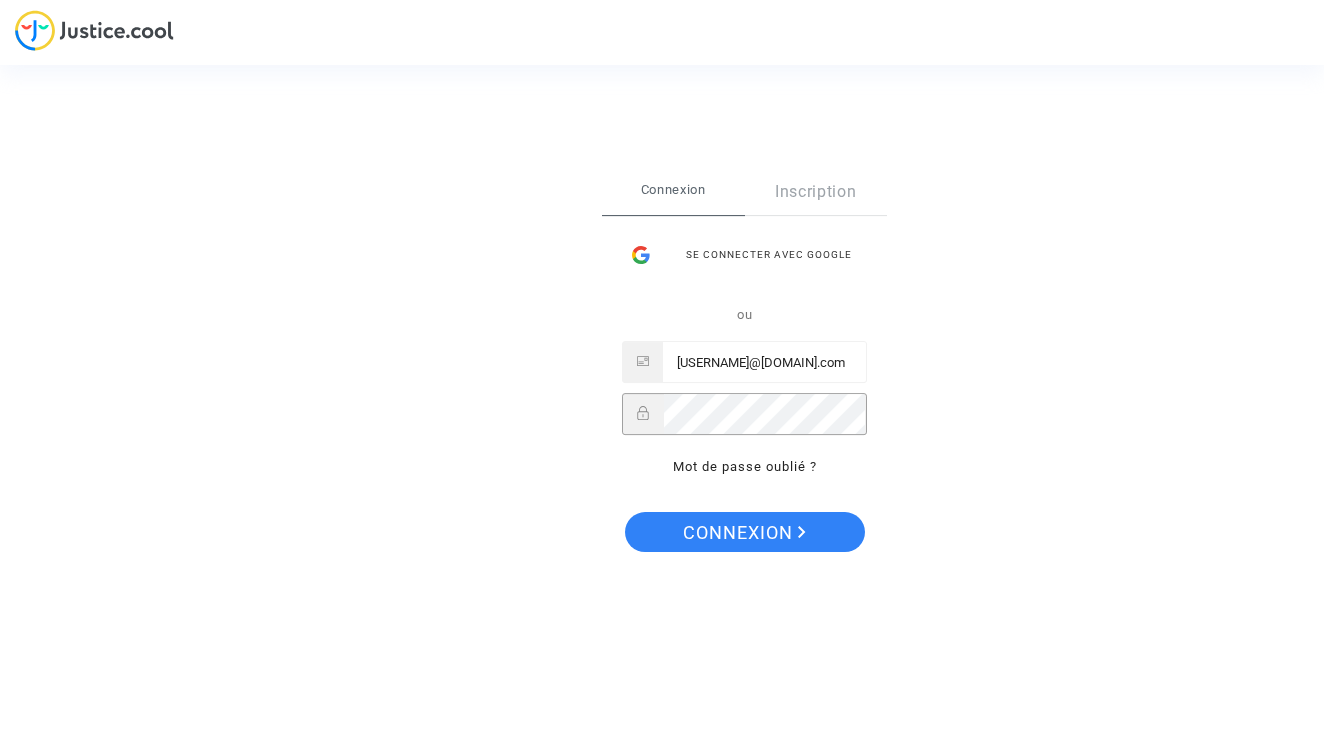 click on "Connexion" at bounding box center [744, 533] 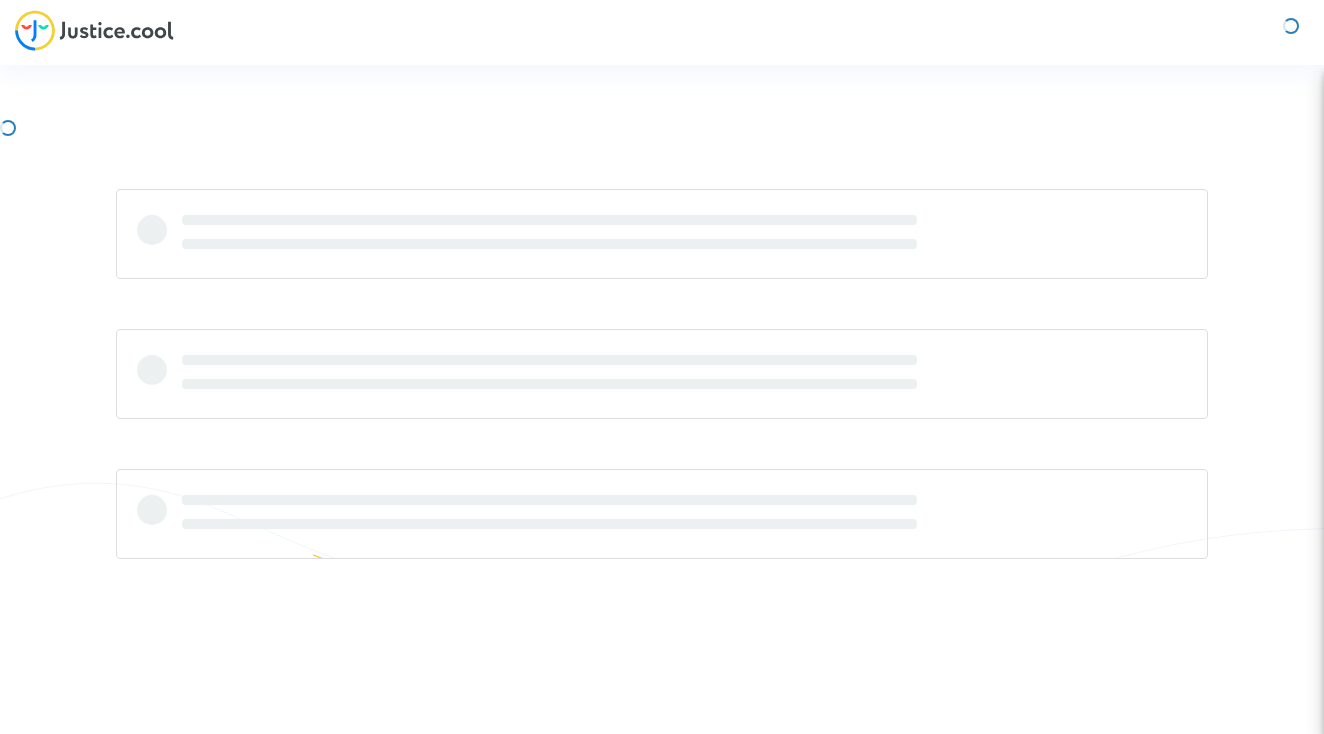 scroll, scrollTop: 0, scrollLeft: 0, axis: both 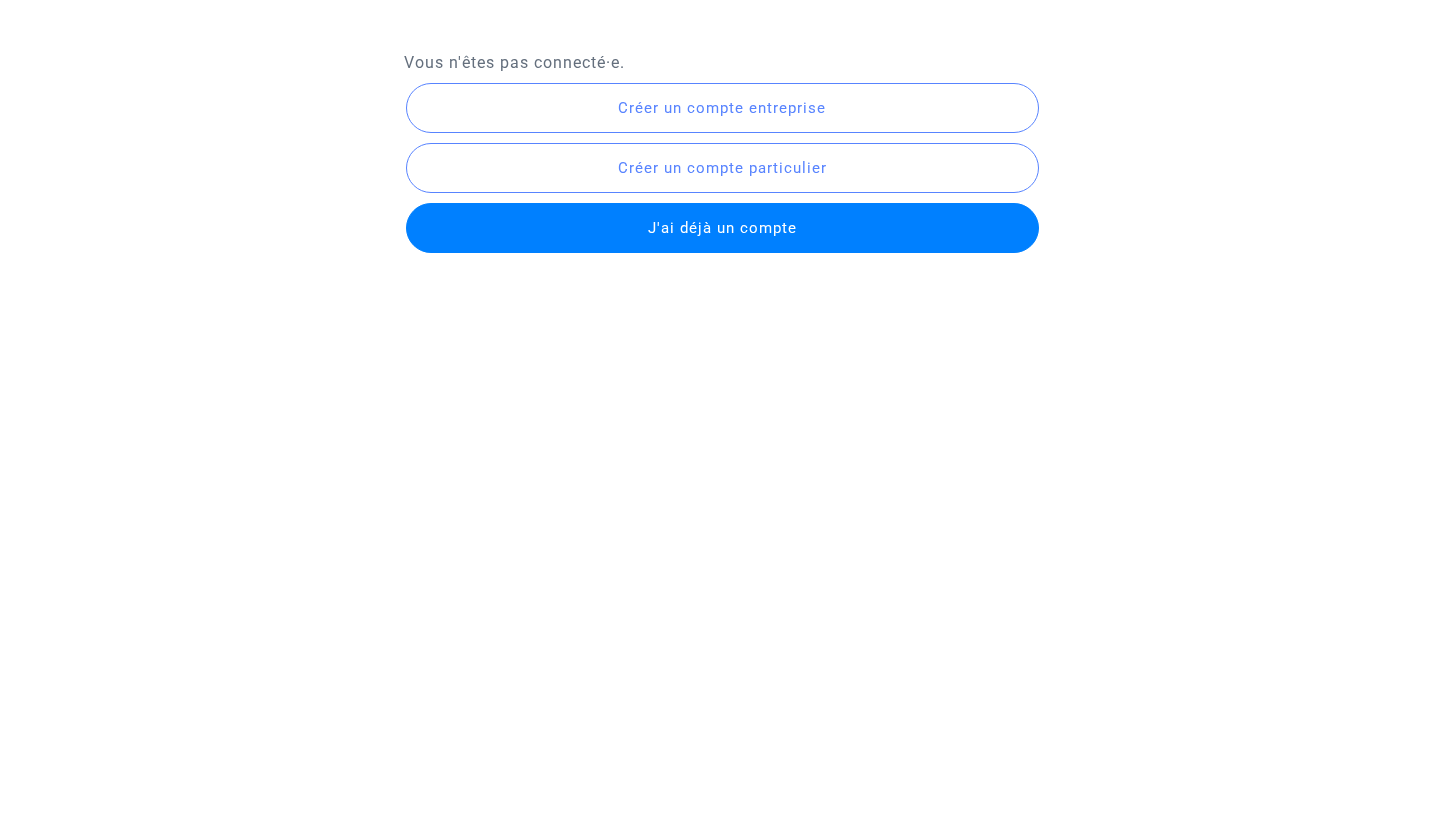 click on "J'ai déjà un compte" at bounding box center [722, 228] 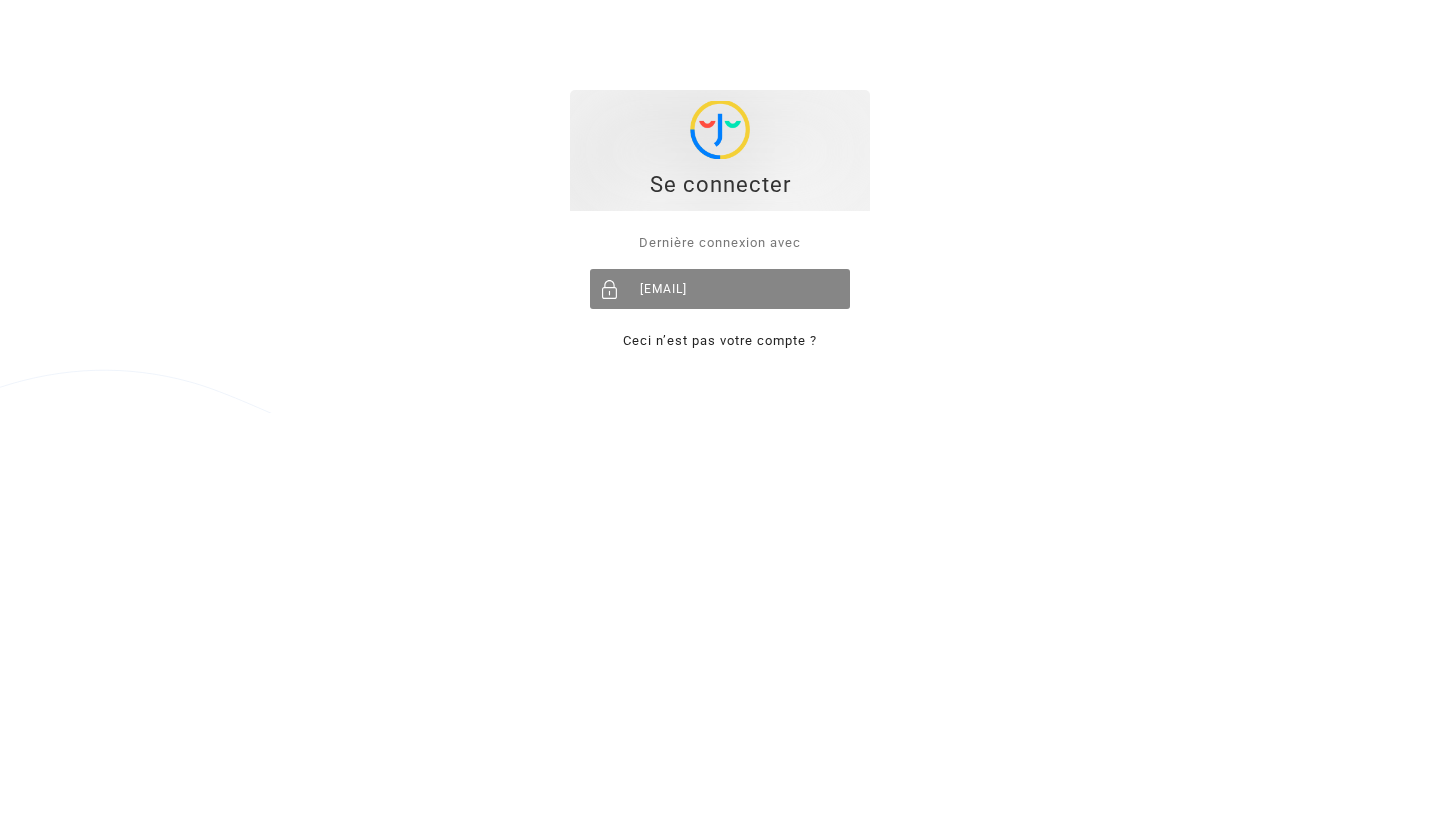 click on "[EMAIL]" at bounding box center [720, 289] 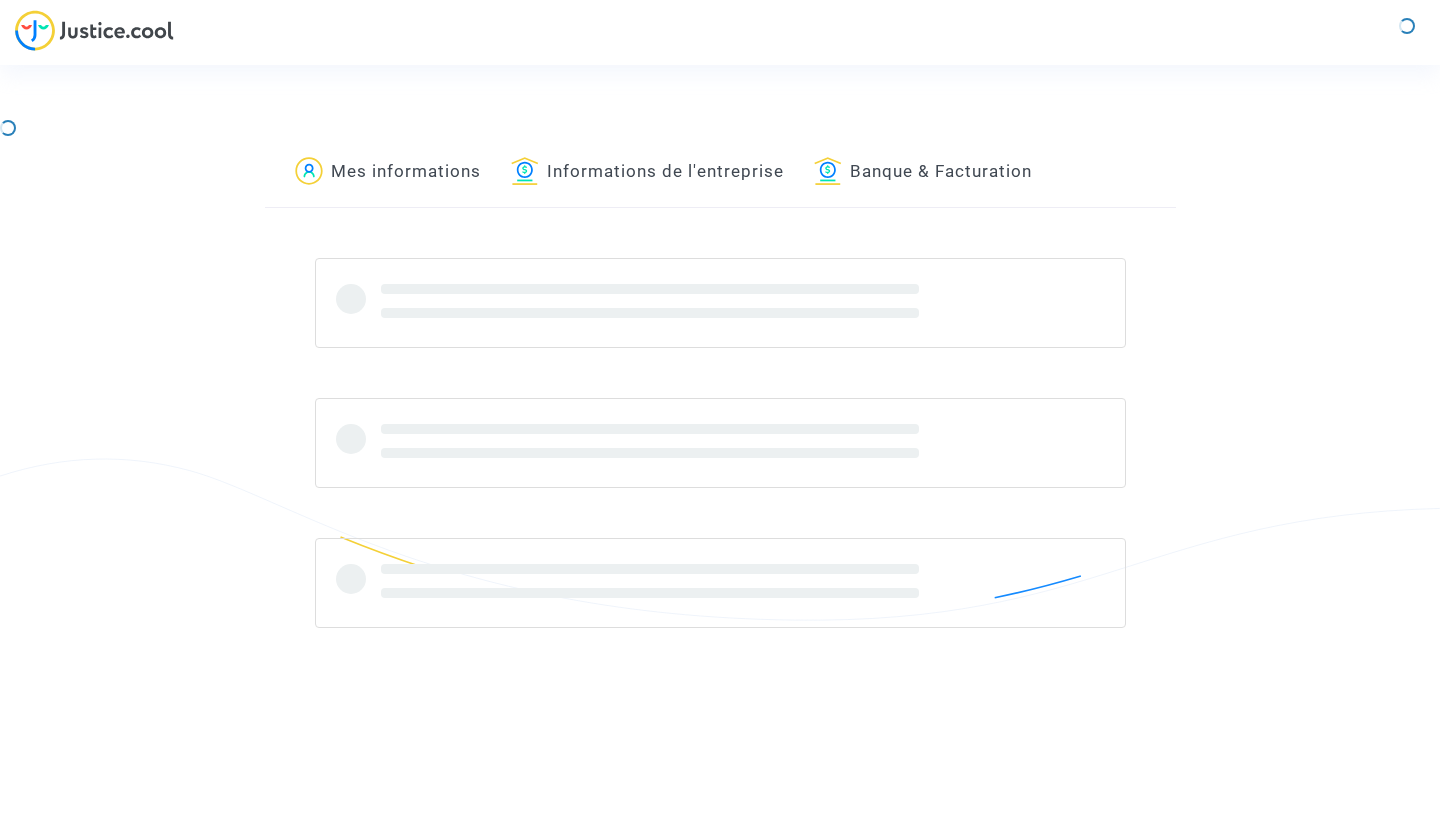 scroll, scrollTop: 0, scrollLeft: 0, axis: both 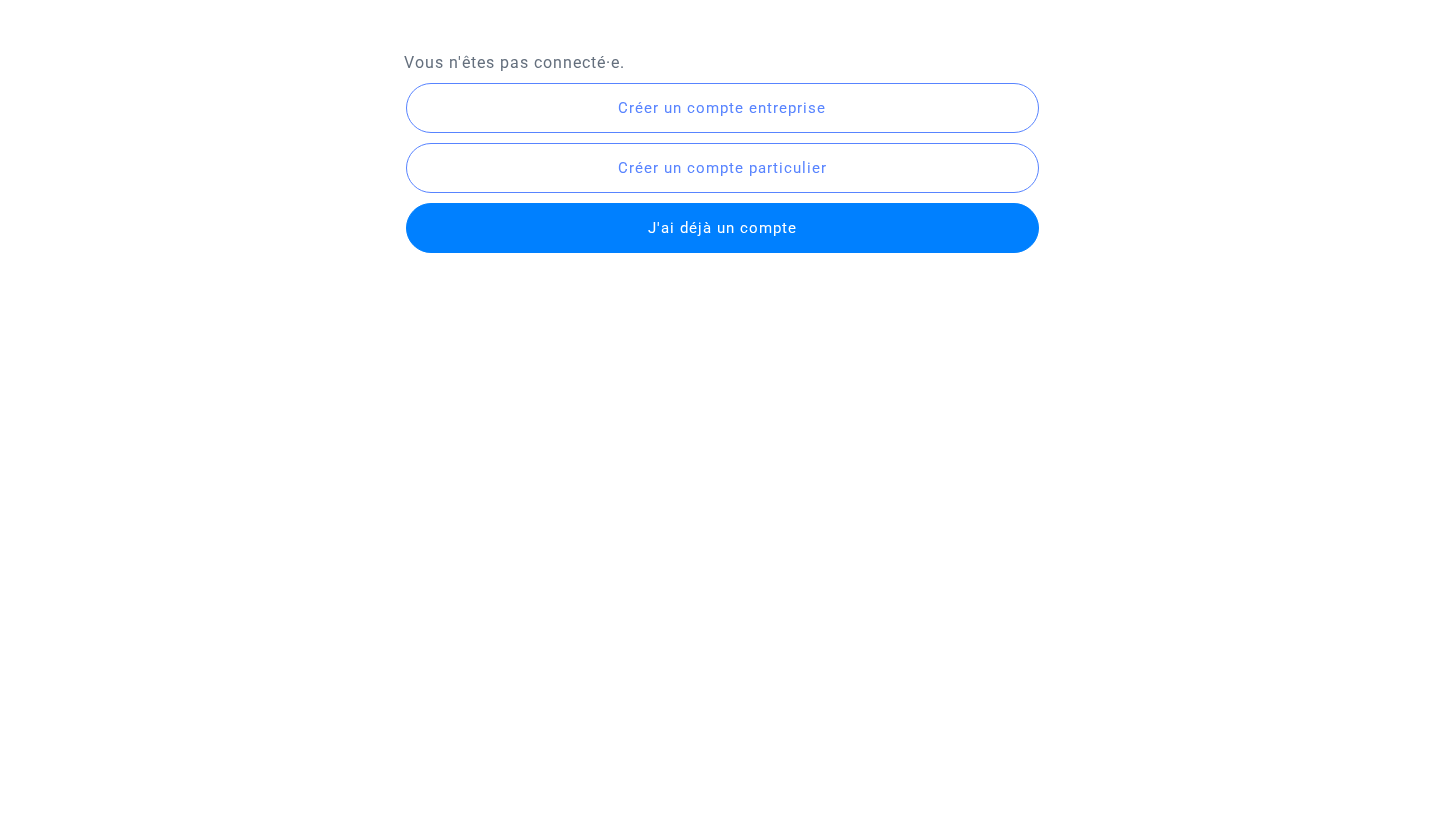 click on "J'ai déjà un compte" at bounding box center (722, 228) 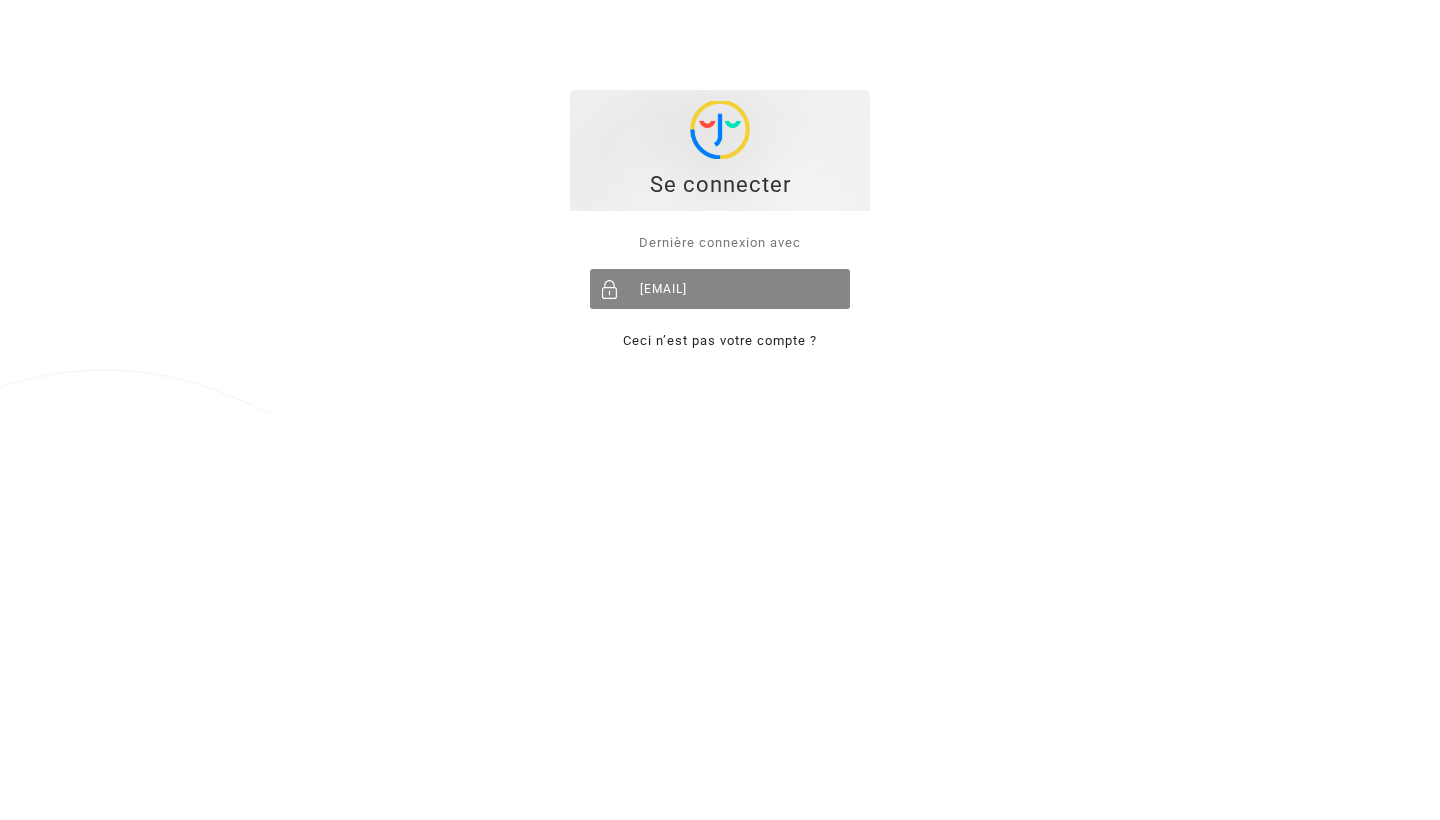 click on "[USERNAME]@[DOMAIN].com" at bounding box center [720, 289] 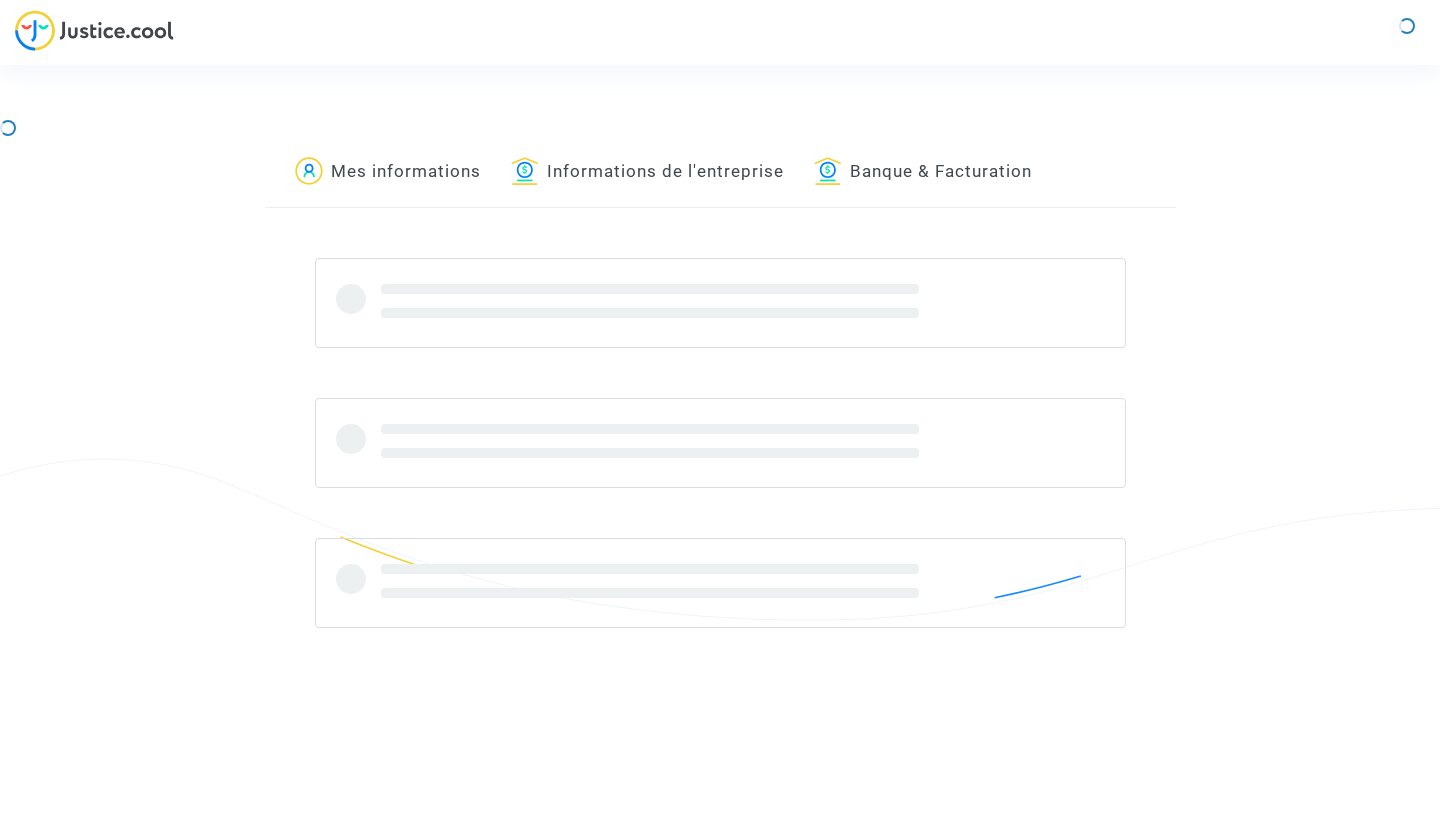 scroll, scrollTop: 0, scrollLeft: 0, axis: both 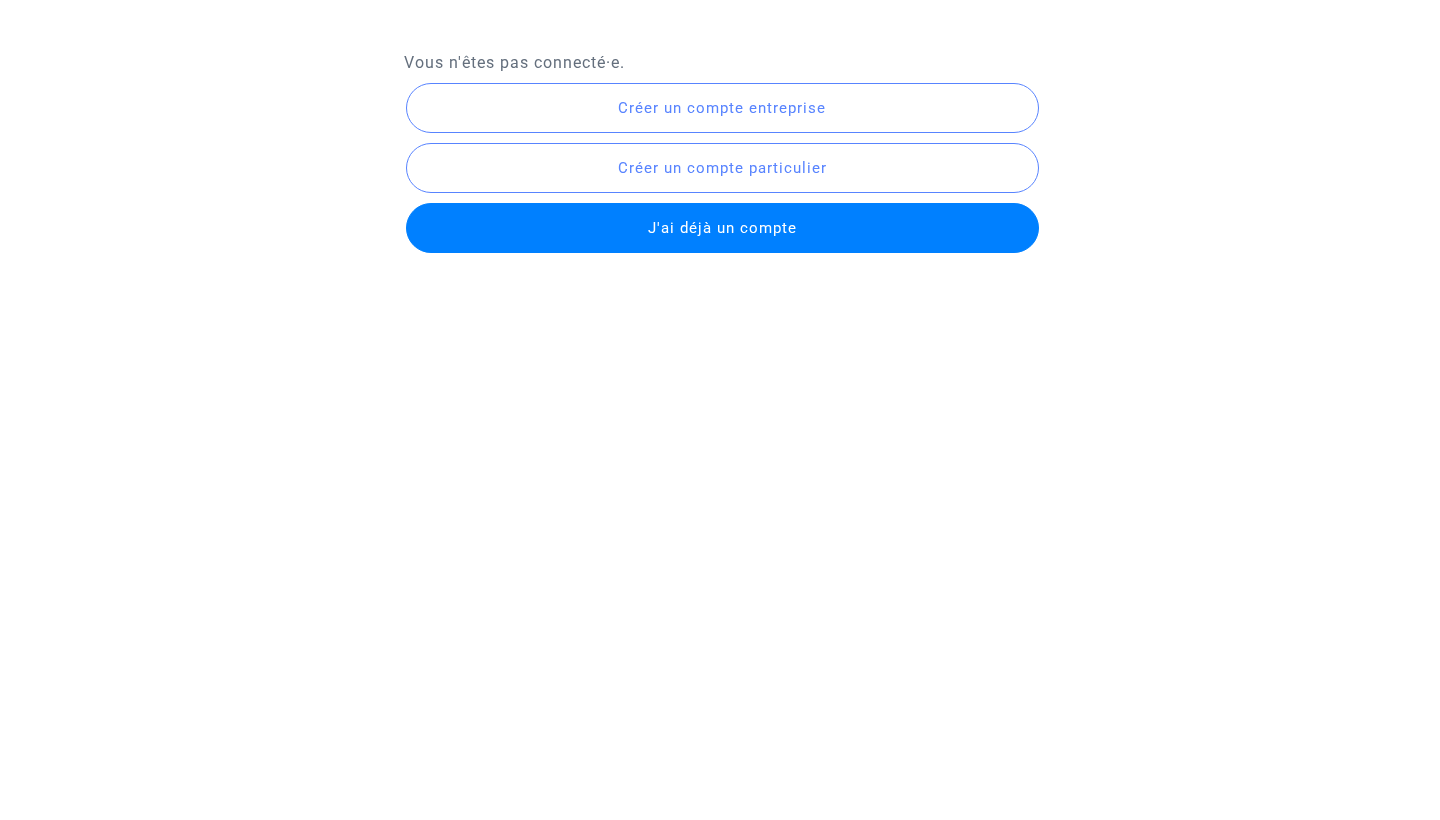 click on "Vous n'êtes pas connecté·e.  Créer un compte entreprise   Créer un compte particulier   J'ai déjà un compte" at bounding box center [720, 129] 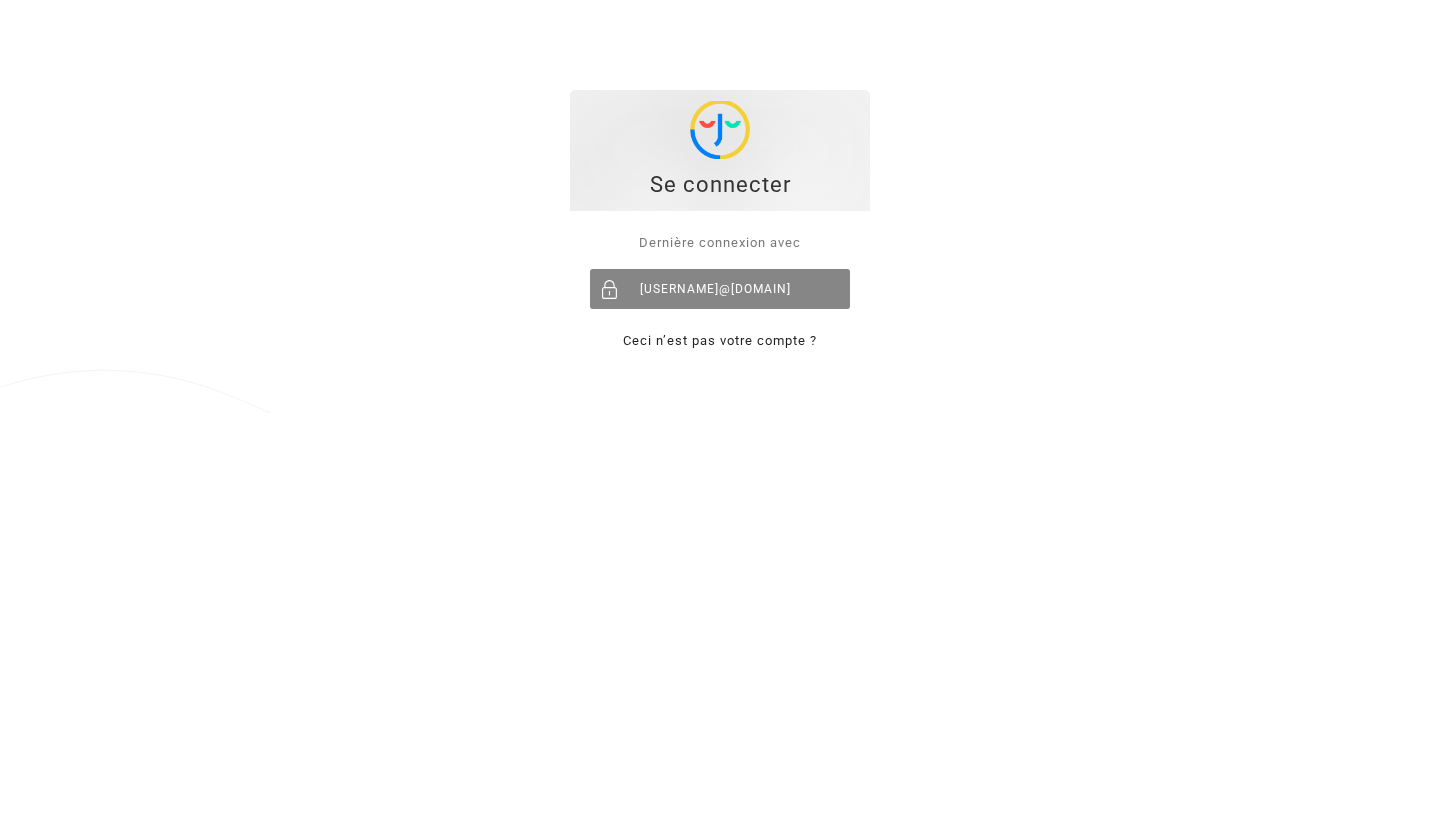 click on "[USERNAME]@[DOMAIN].com" at bounding box center (720, 289) 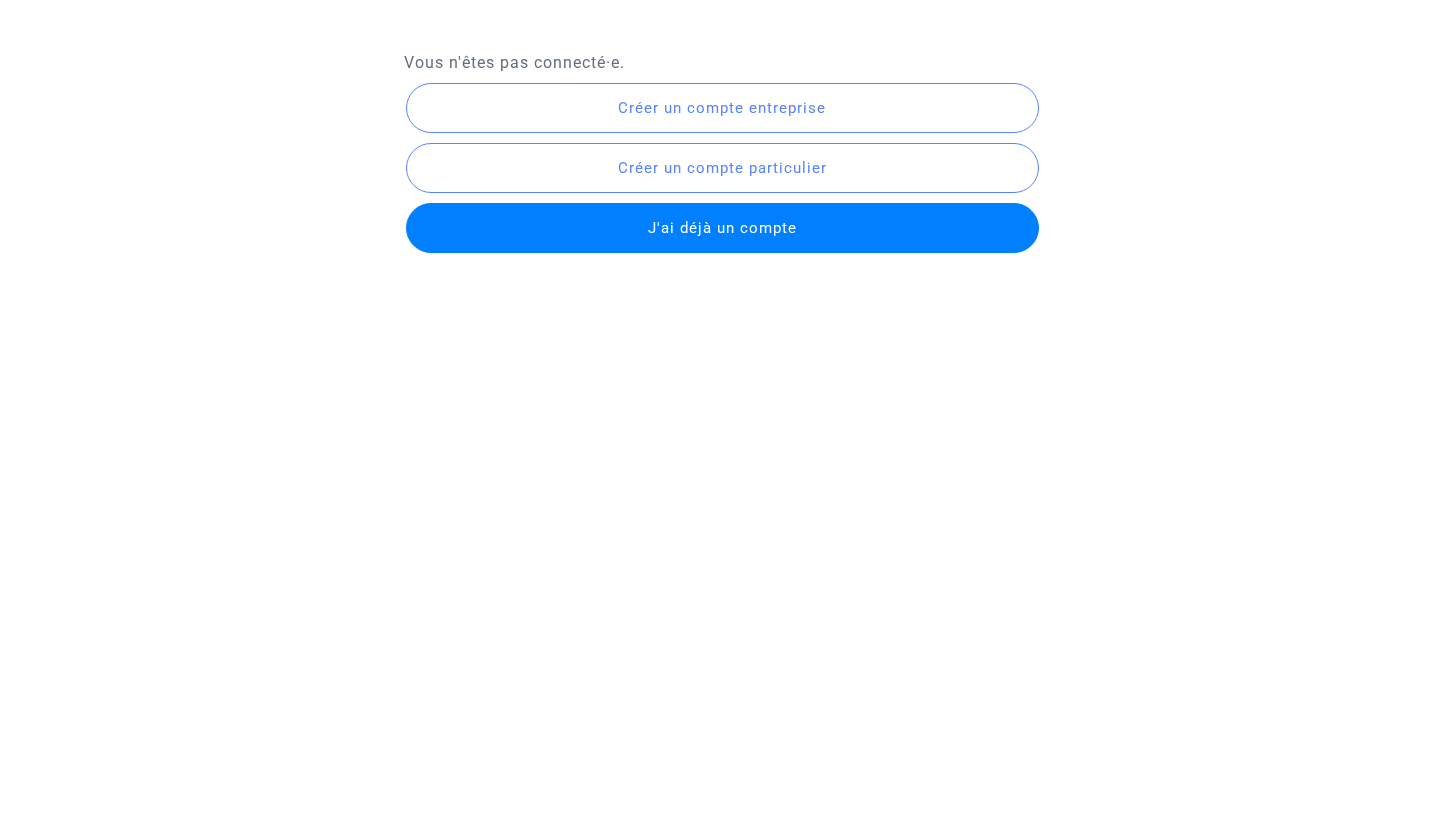 scroll, scrollTop: 0, scrollLeft: 0, axis: both 